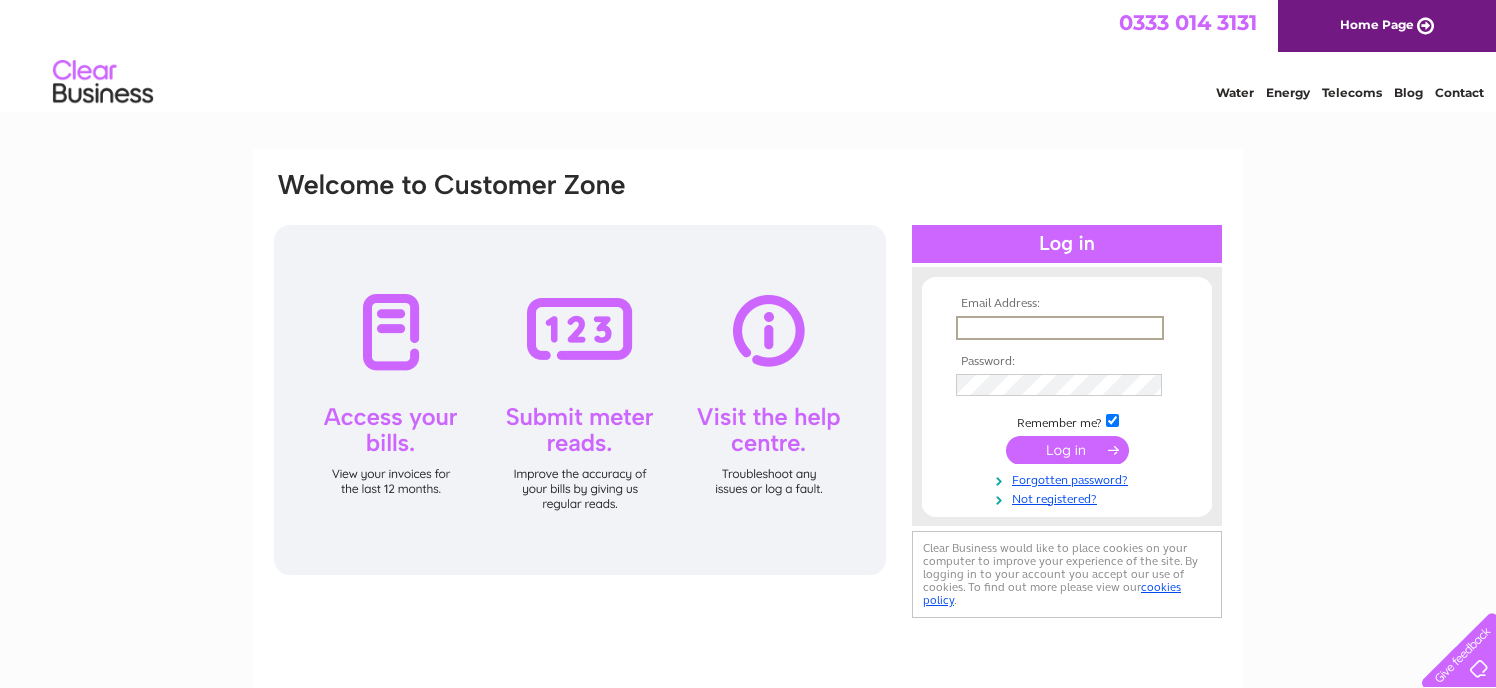 scroll, scrollTop: 0, scrollLeft: 0, axis: both 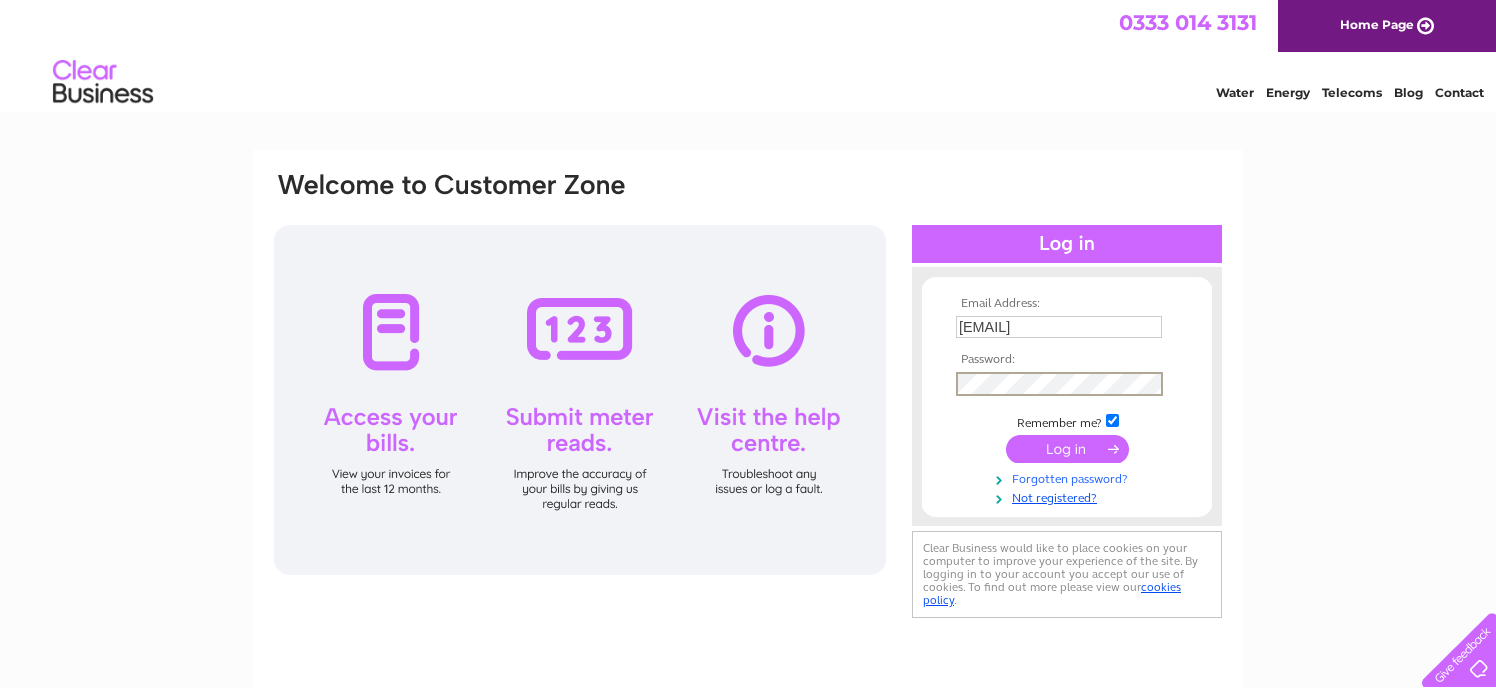 click on "Forgotten password?" at bounding box center (1069, 477) 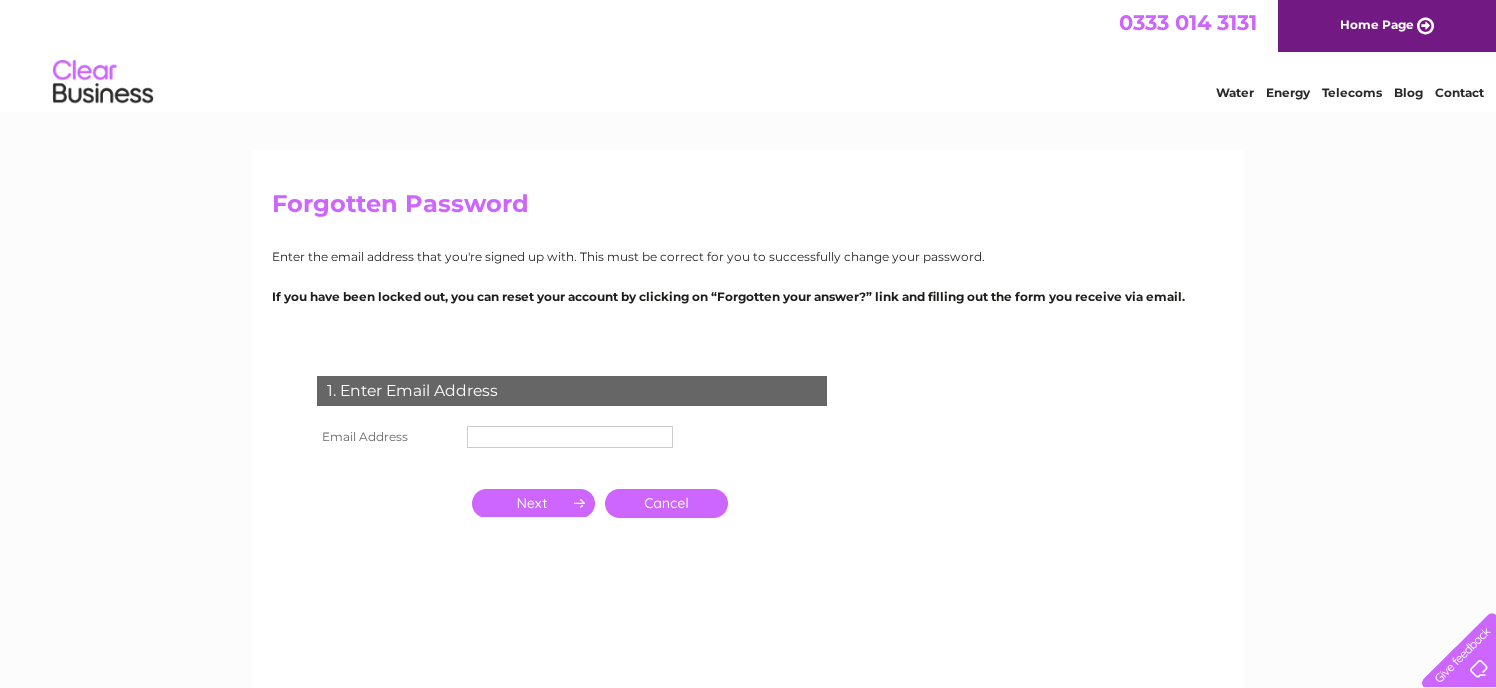 scroll, scrollTop: 0, scrollLeft: 0, axis: both 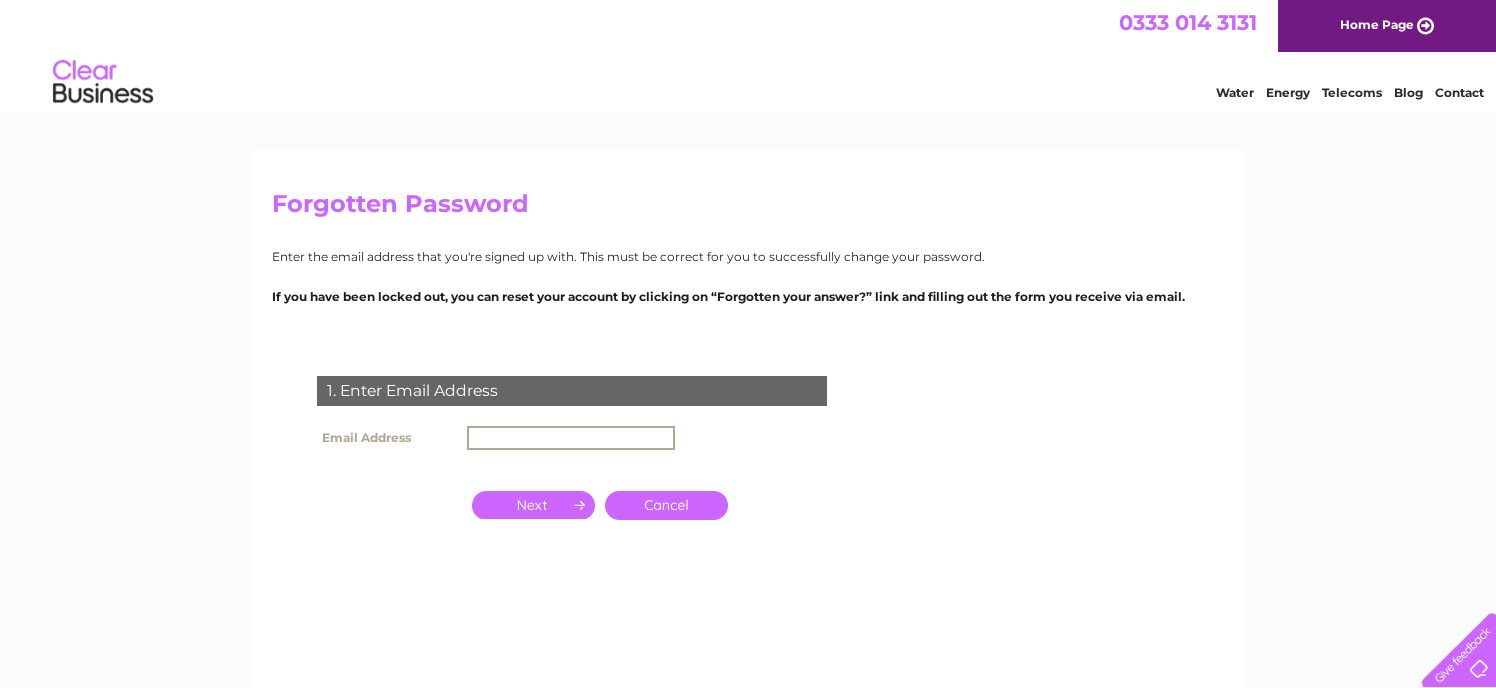type on "tricia@hhpsbute.com" 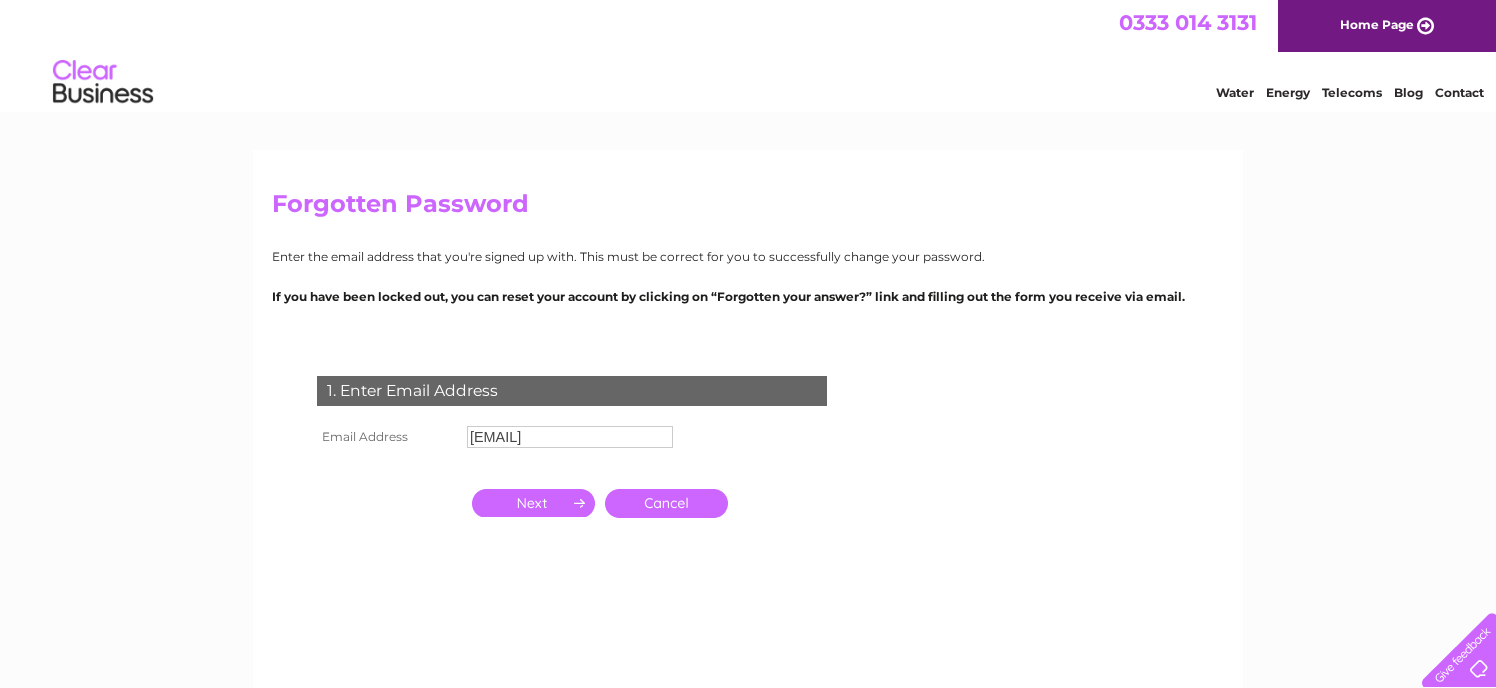click at bounding box center [533, 503] 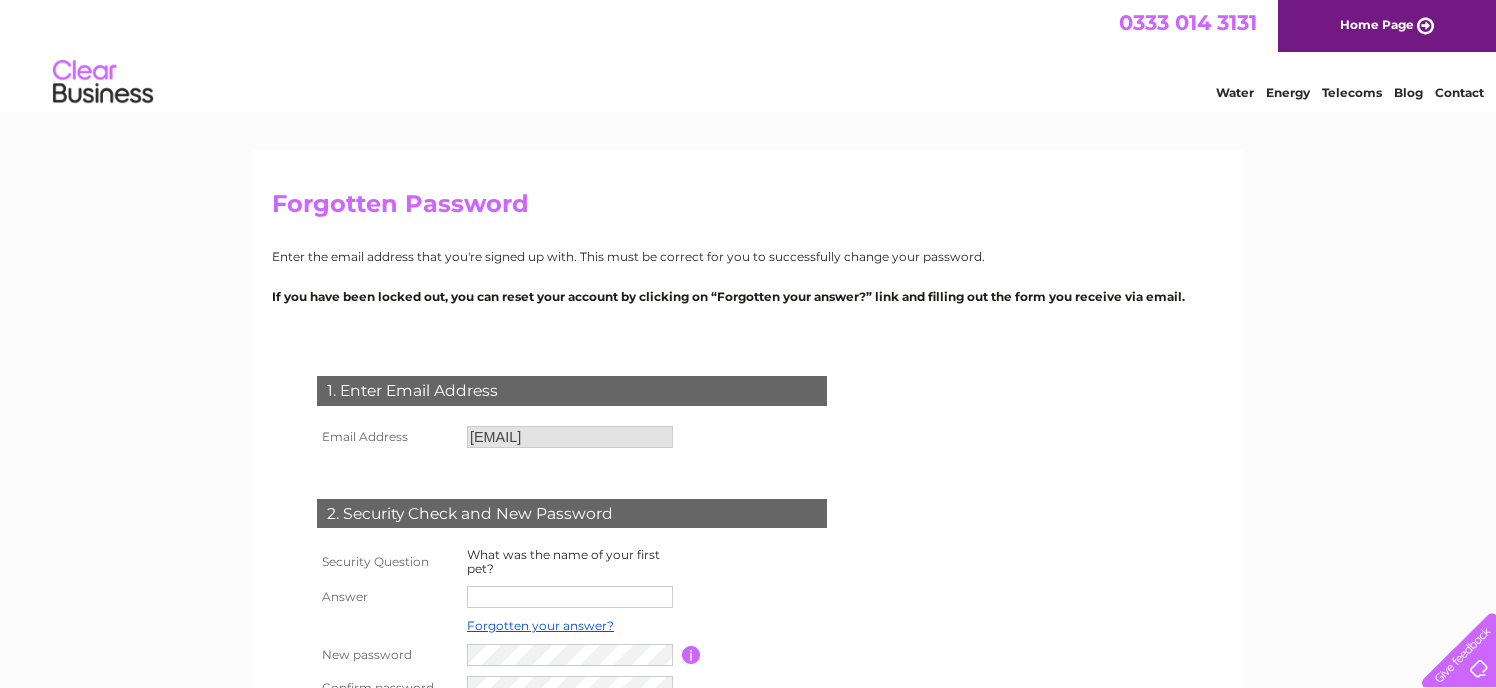 click at bounding box center [570, 597] 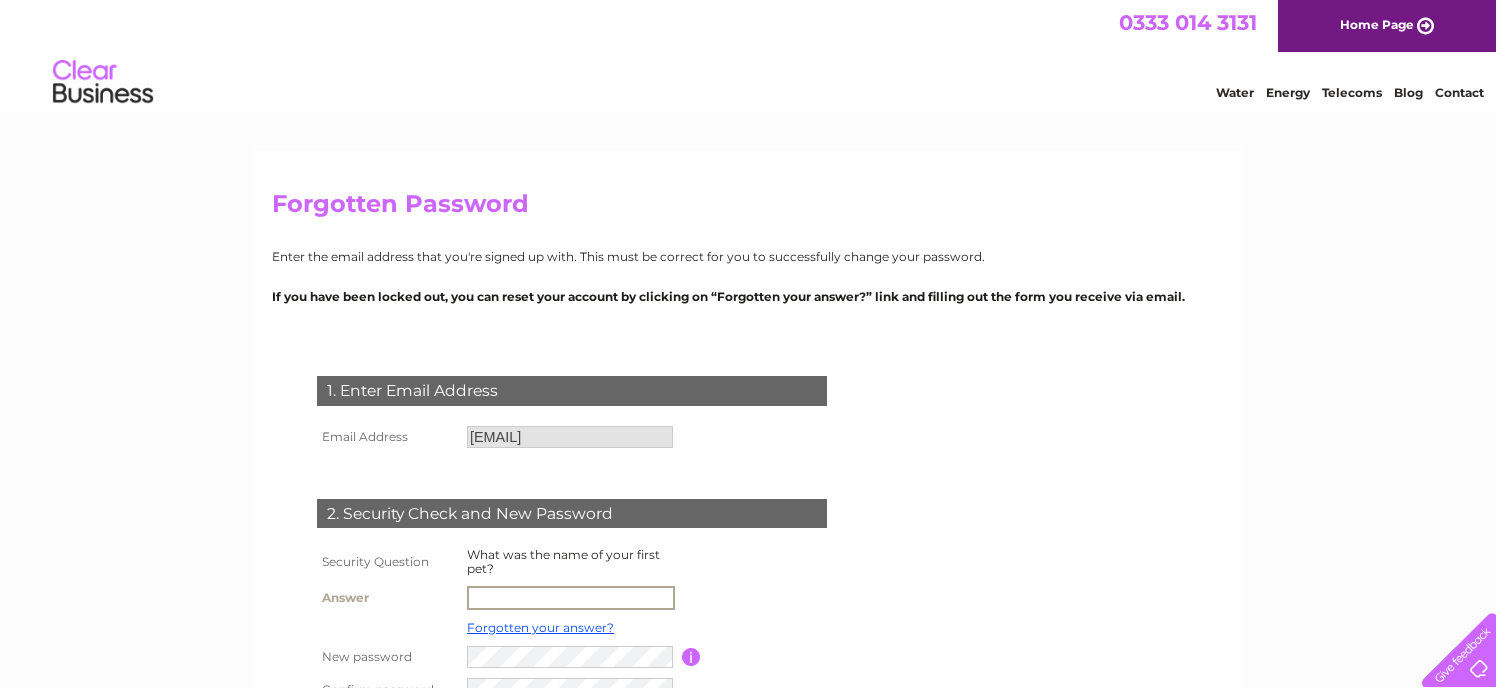 type on "Cooper" 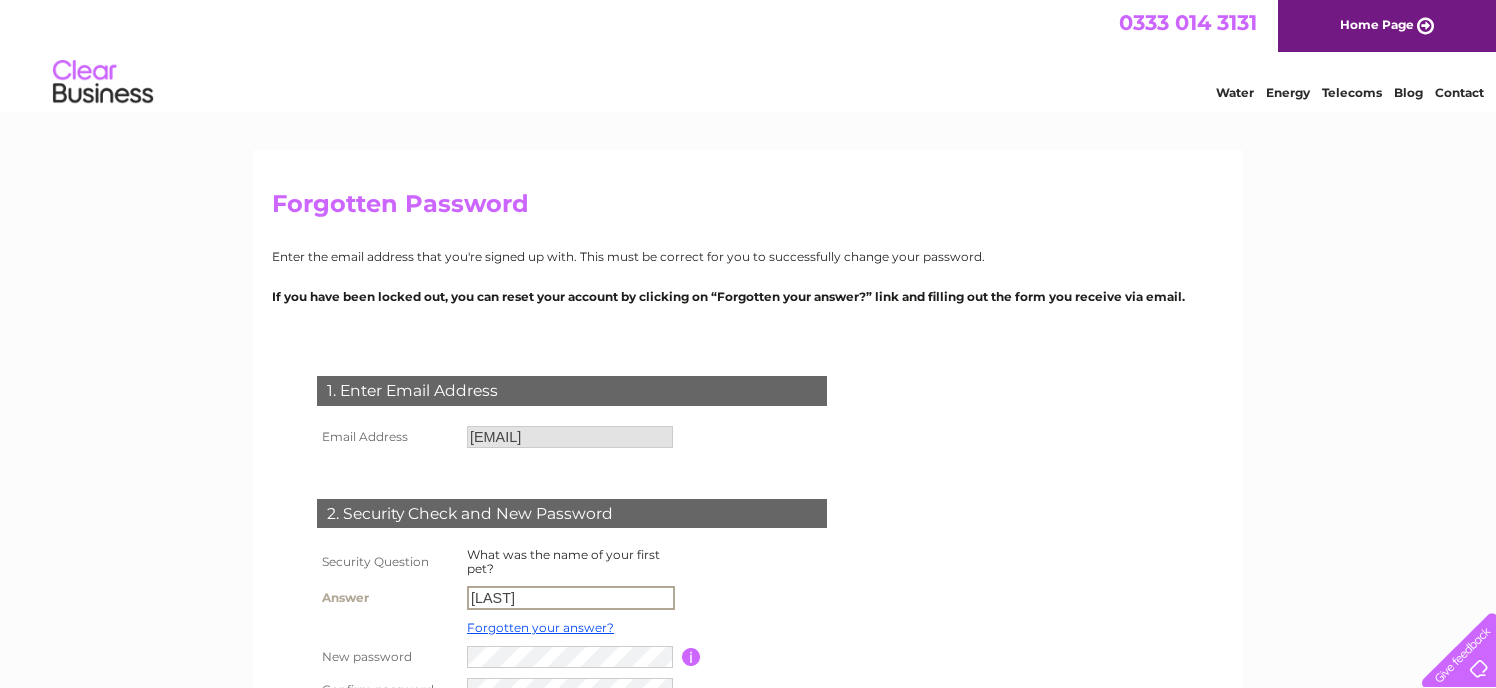 scroll, scrollTop: 100, scrollLeft: 0, axis: vertical 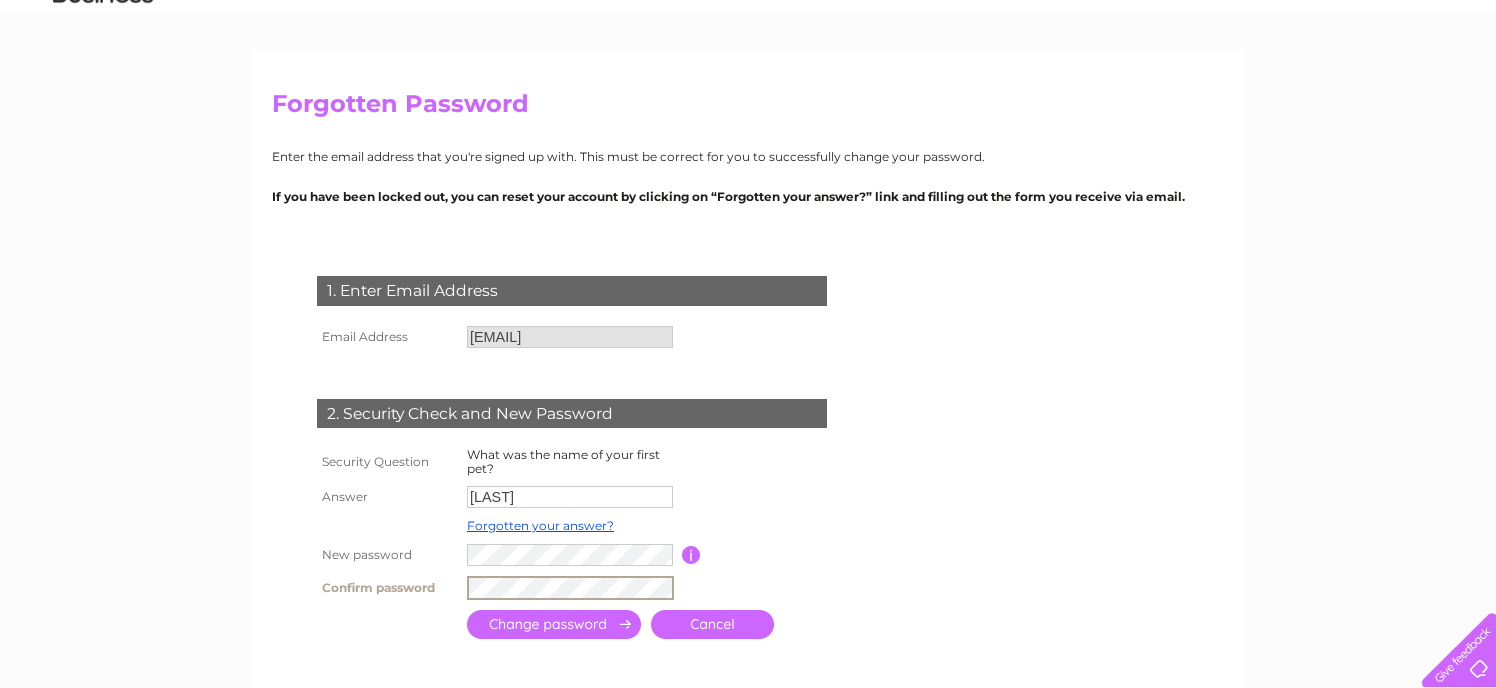 click at bounding box center (554, 624) 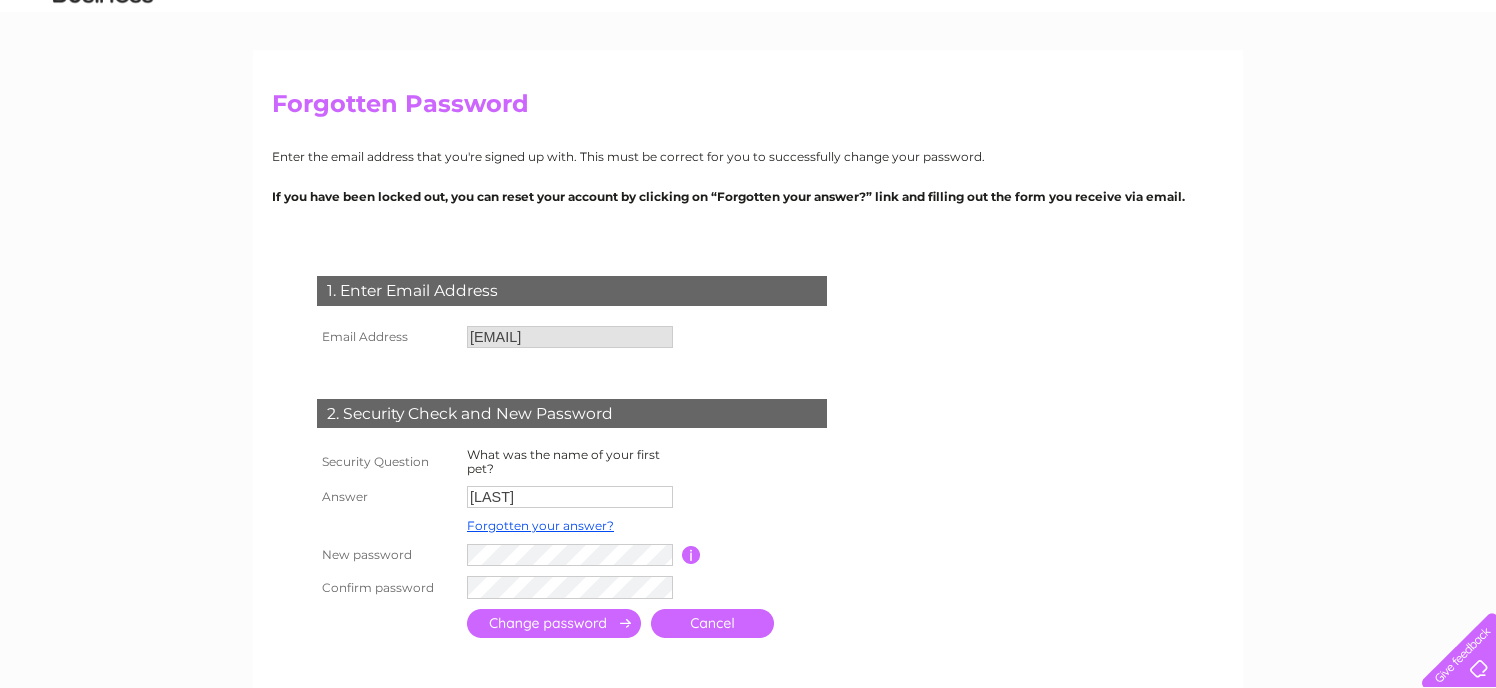 click at bounding box center [554, 623] 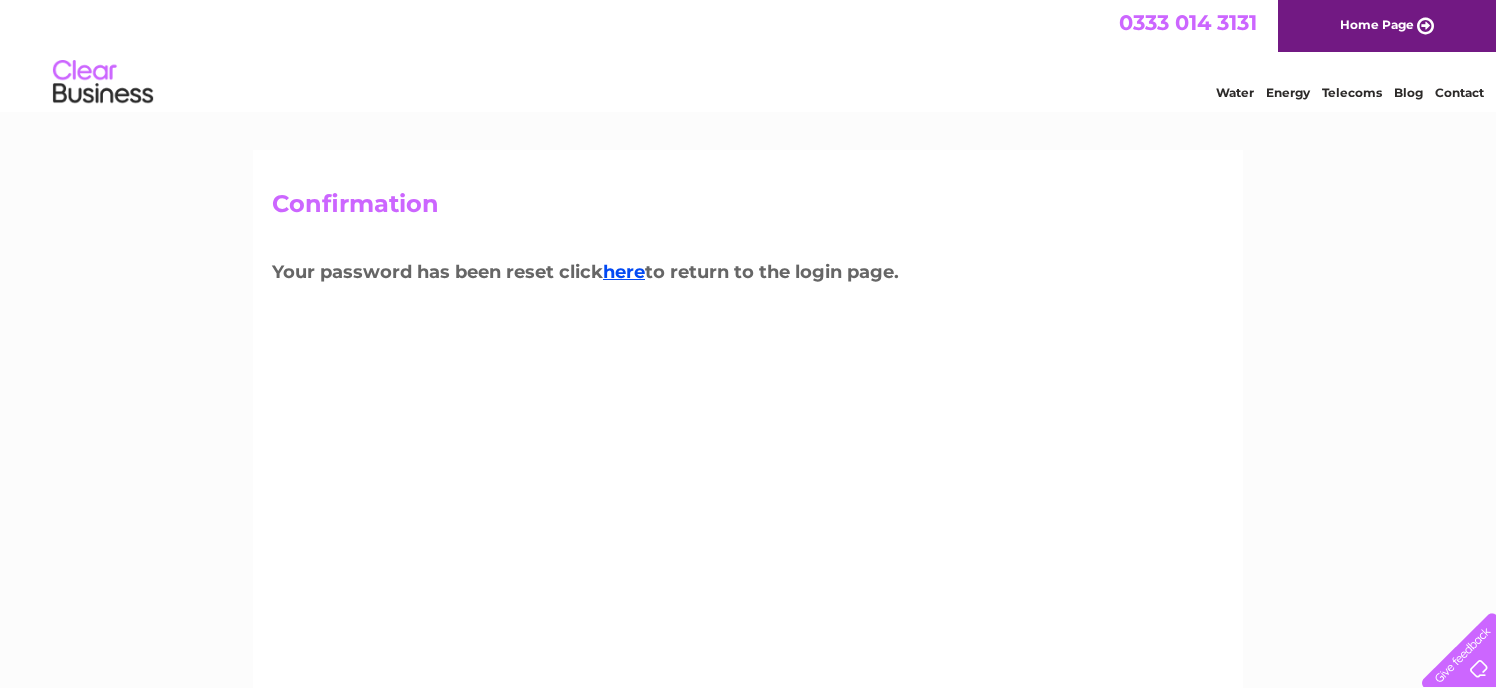 scroll, scrollTop: 0, scrollLeft: 0, axis: both 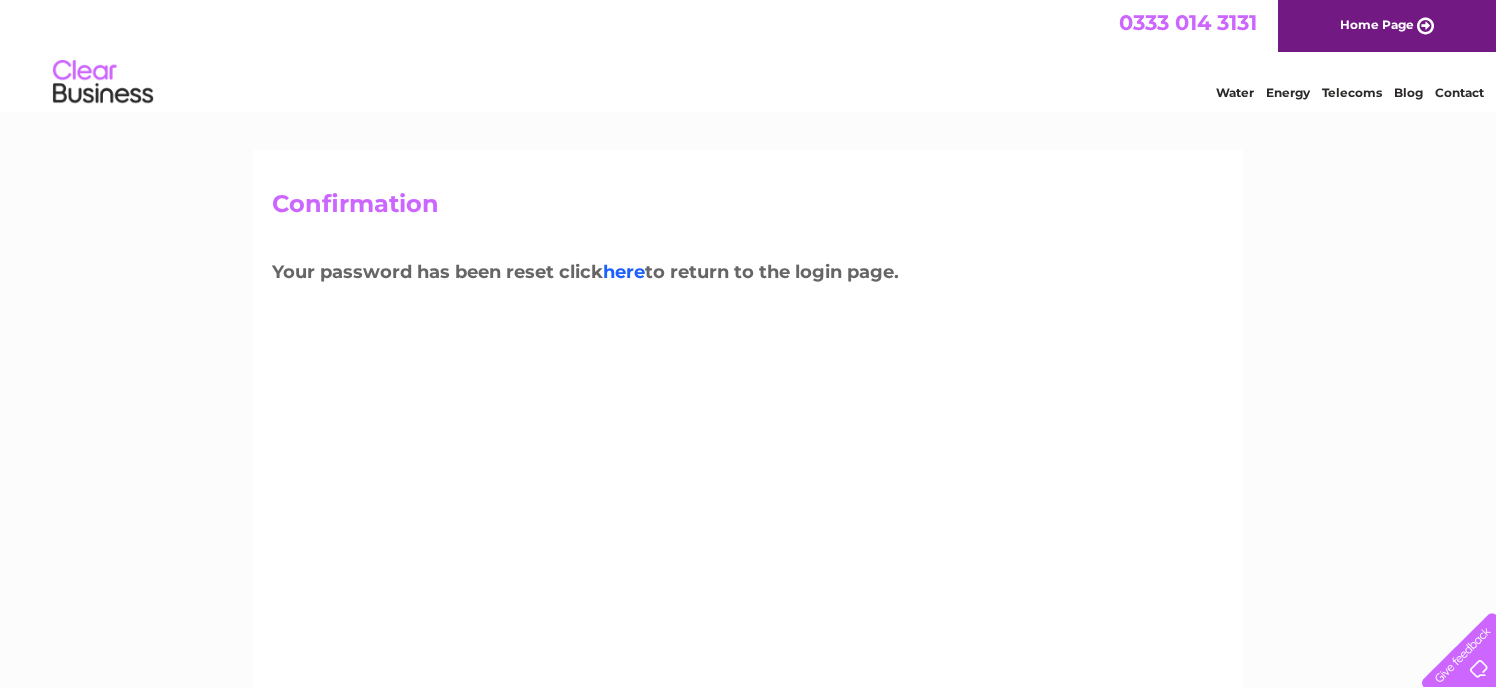 click on "here" at bounding box center (624, 272) 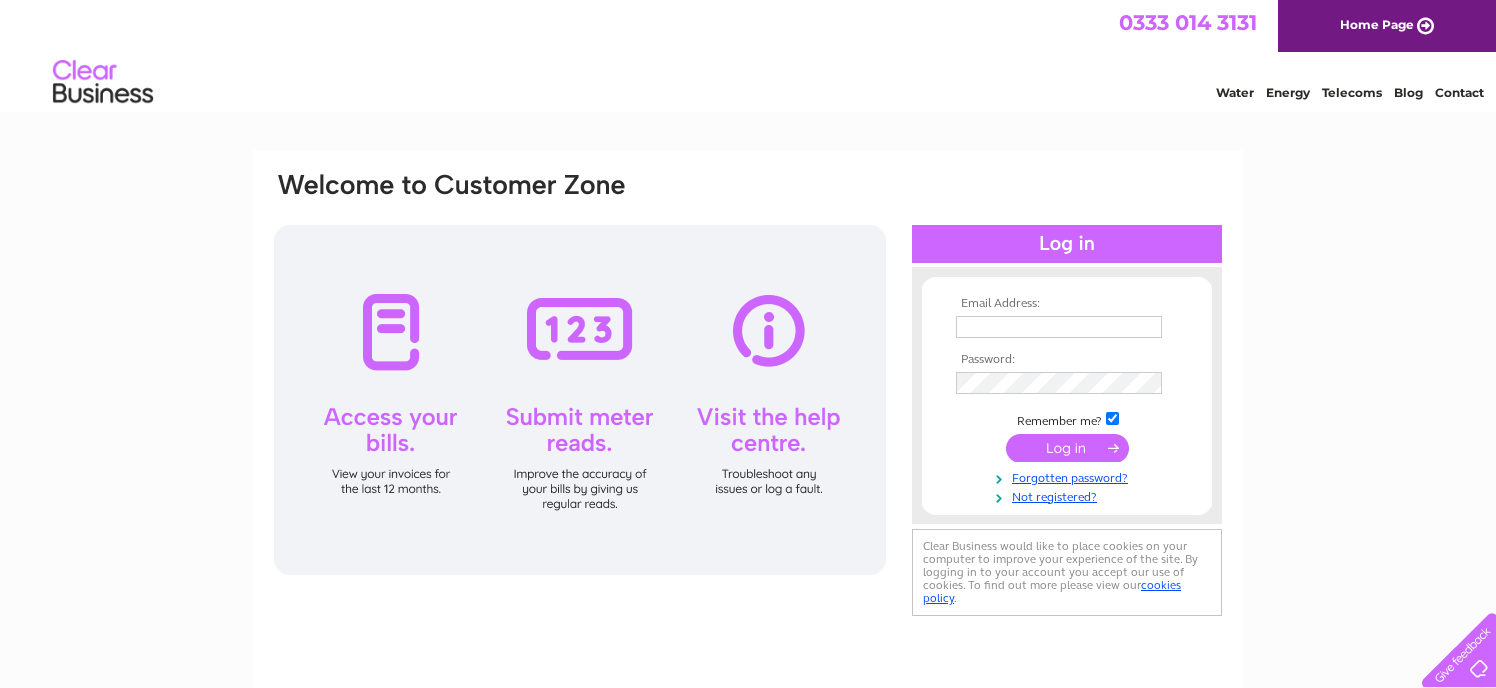 scroll, scrollTop: 0, scrollLeft: 0, axis: both 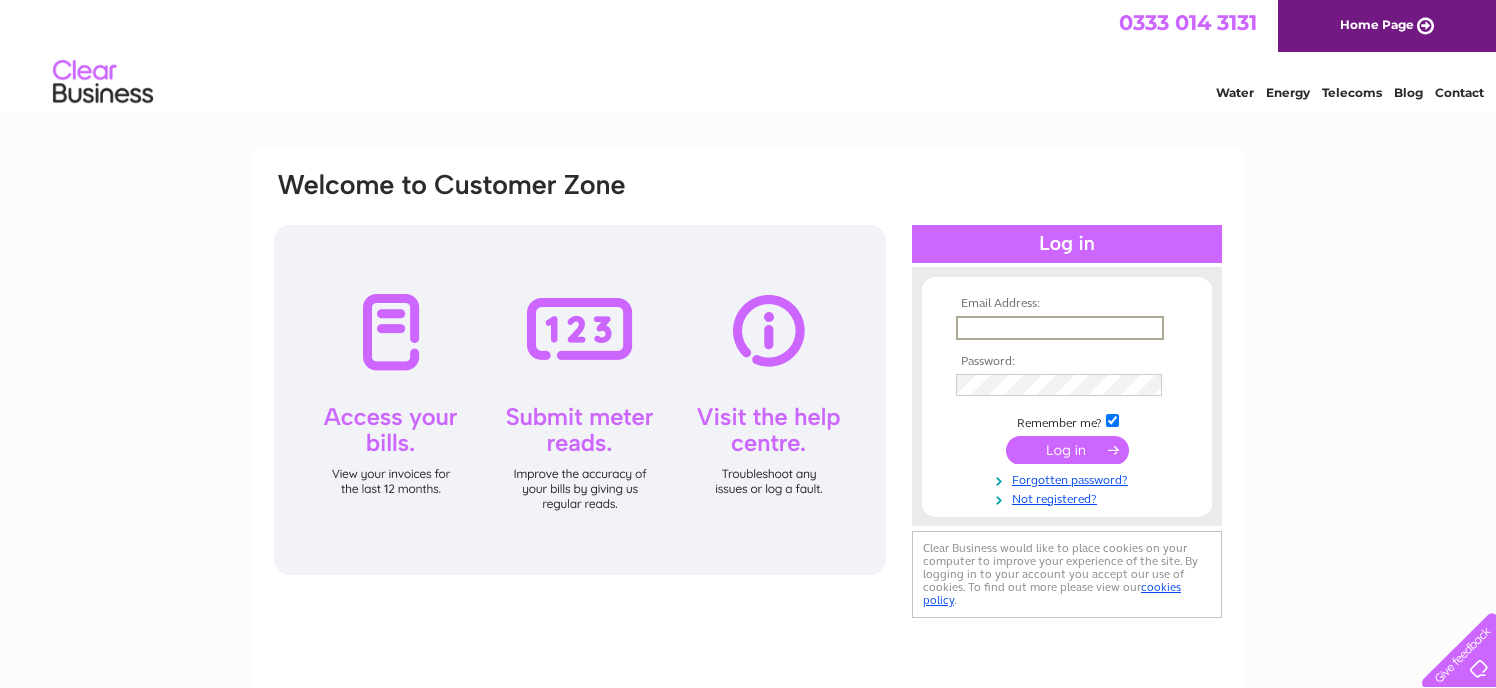 type on "tricia@hhpsbute.com" 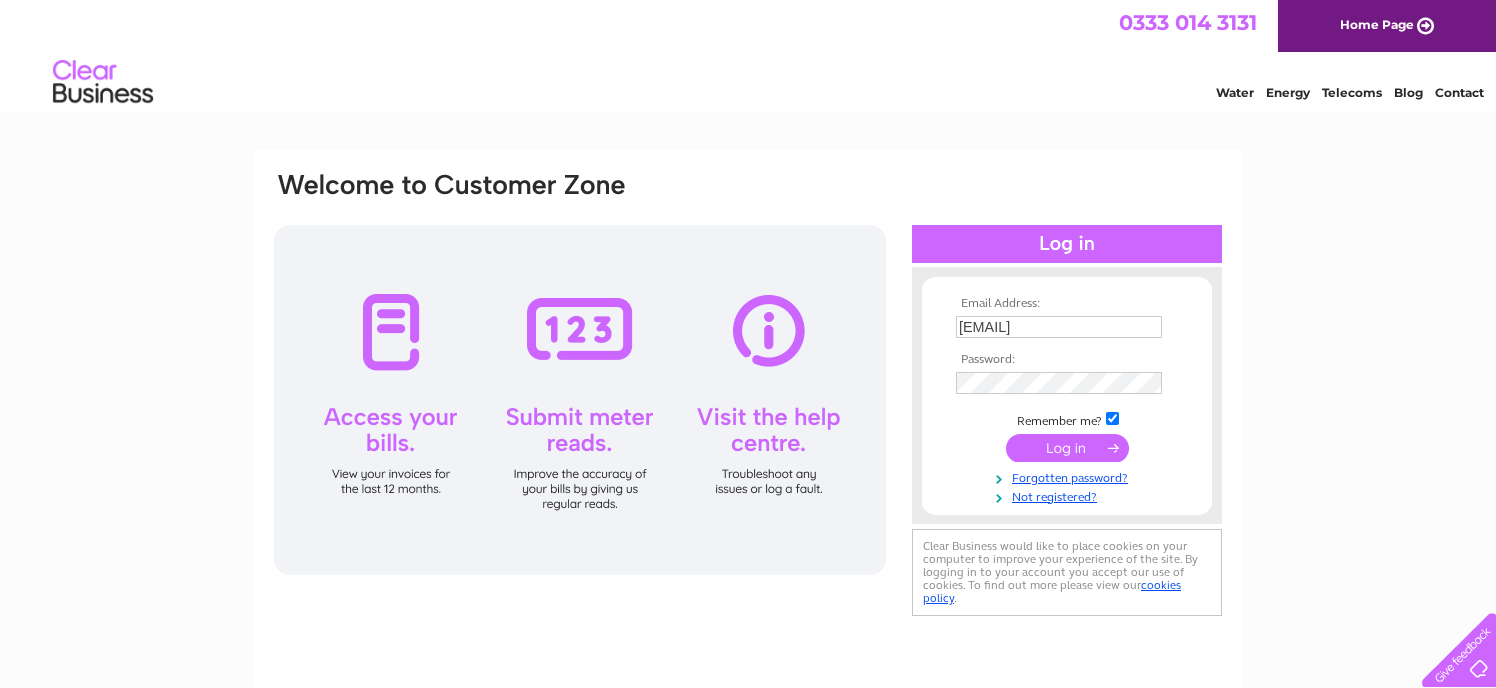 click at bounding box center (1067, 448) 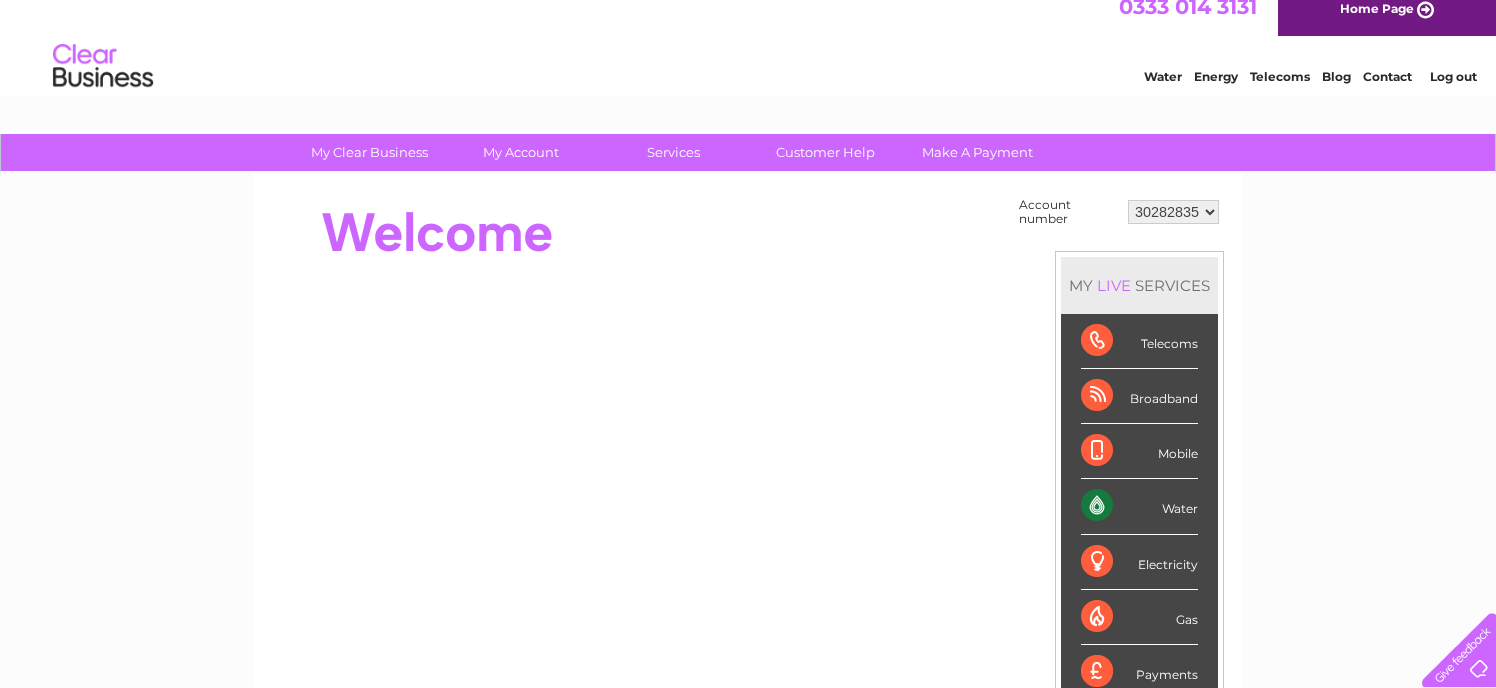 scroll, scrollTop: 0, scrollLeft: 0, axis: both 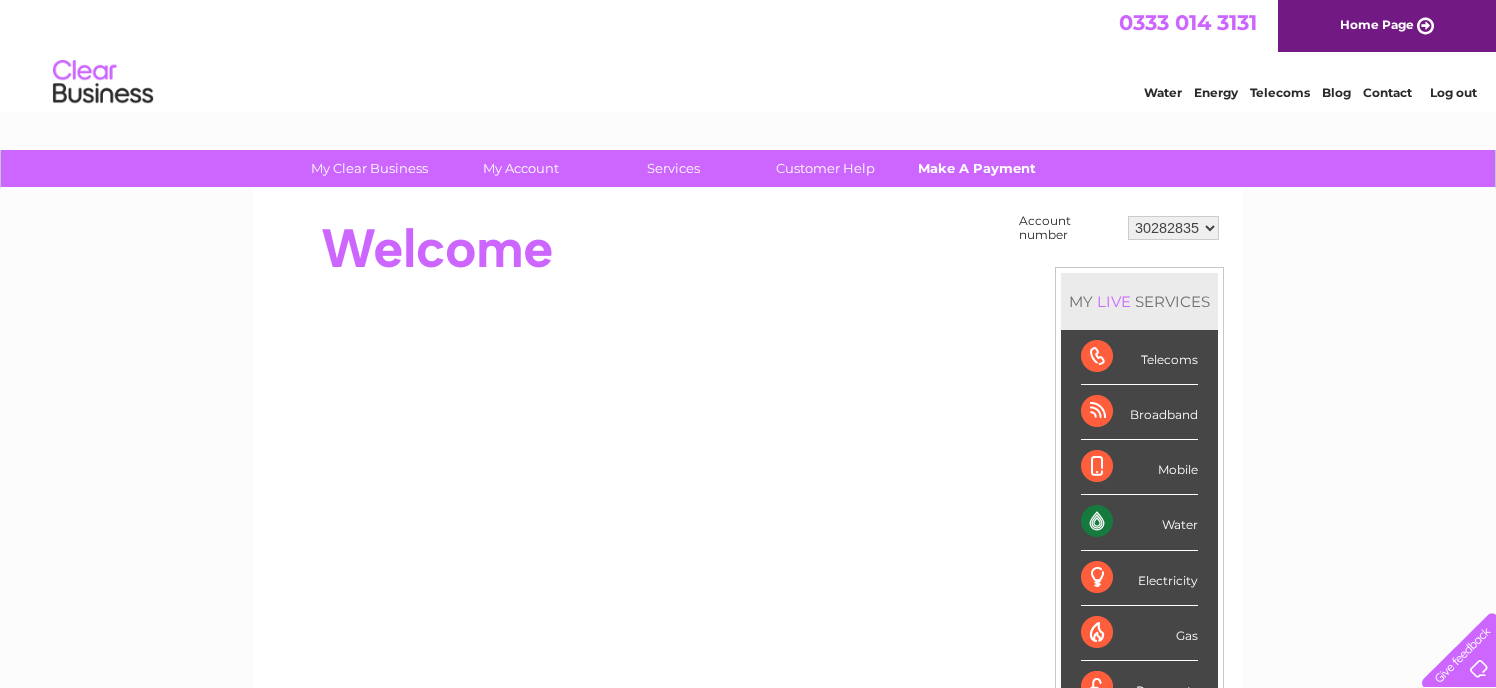 click on "Make A Payment" at bounding box center [977, 168] 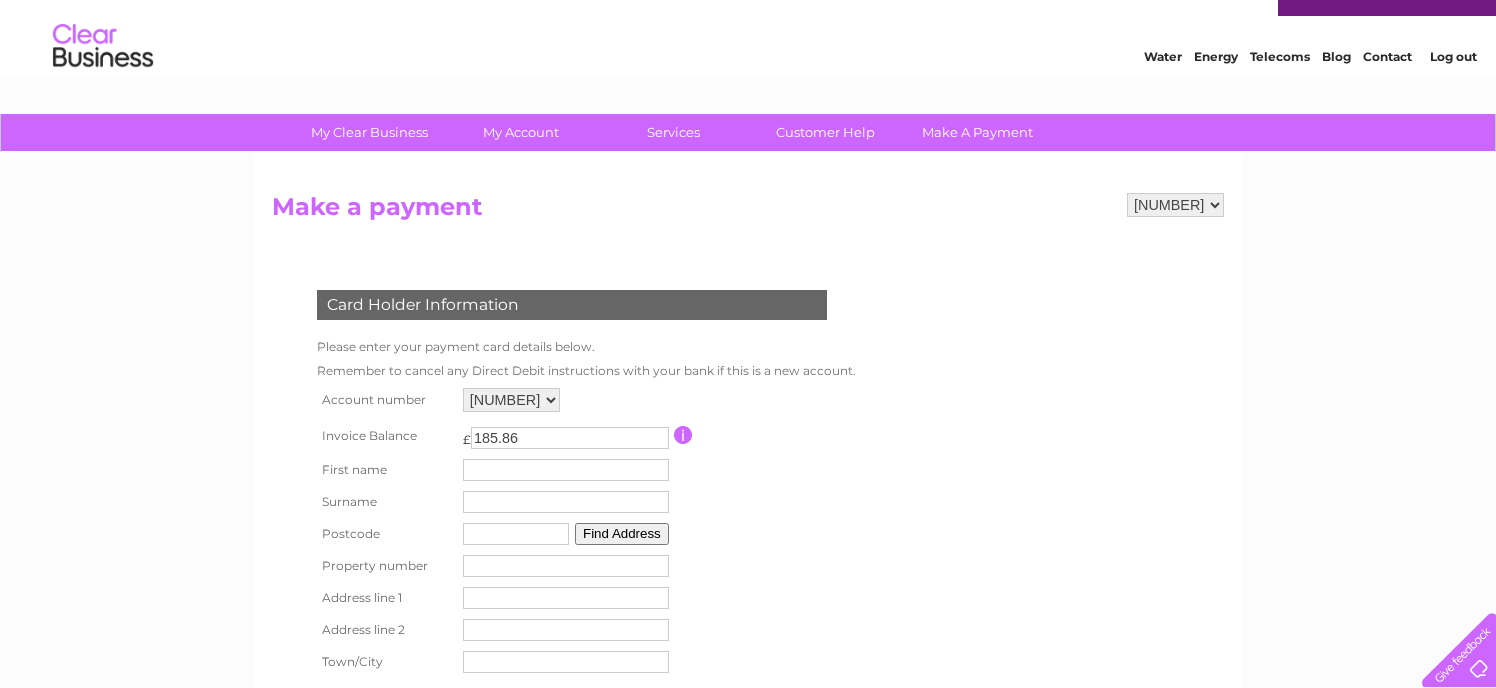 scroll, scrollTop: 0, scrollLeft: 0, axis: both 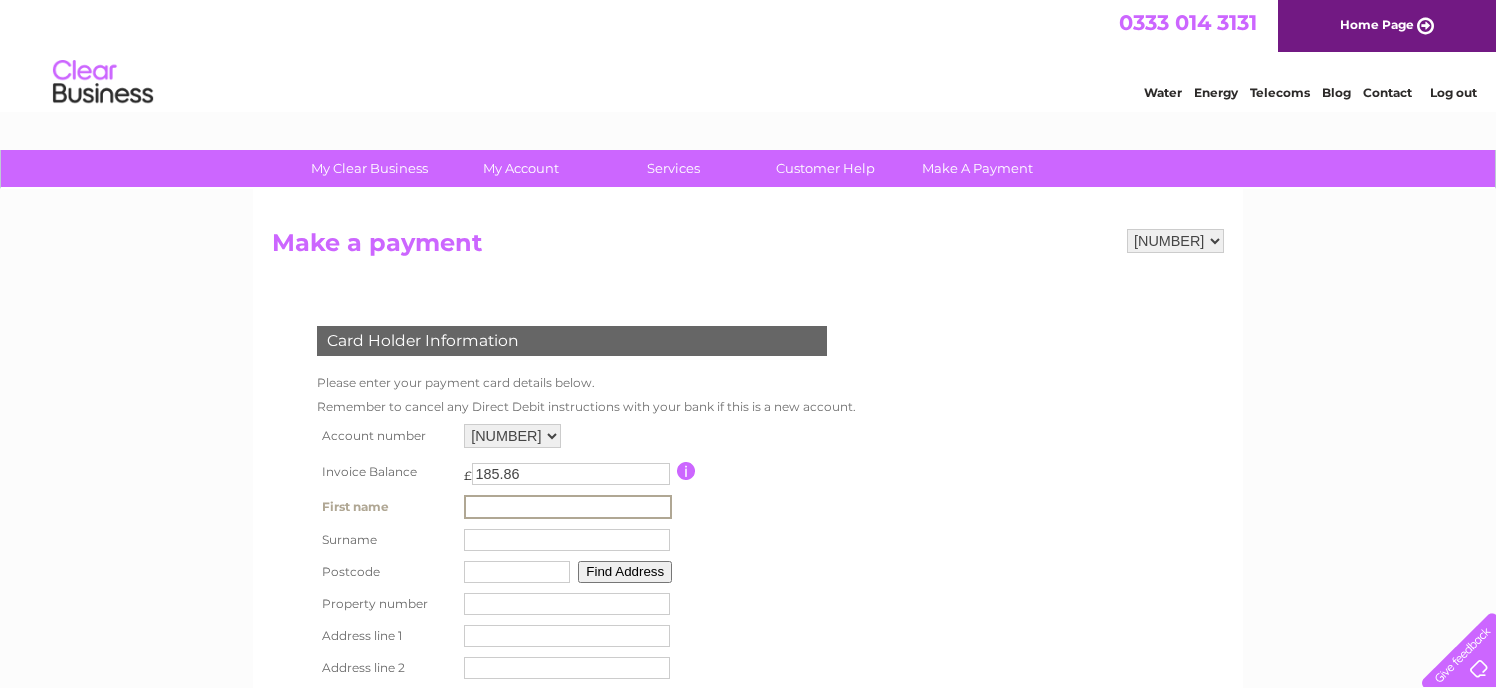 click at bounding box center [568, 507] 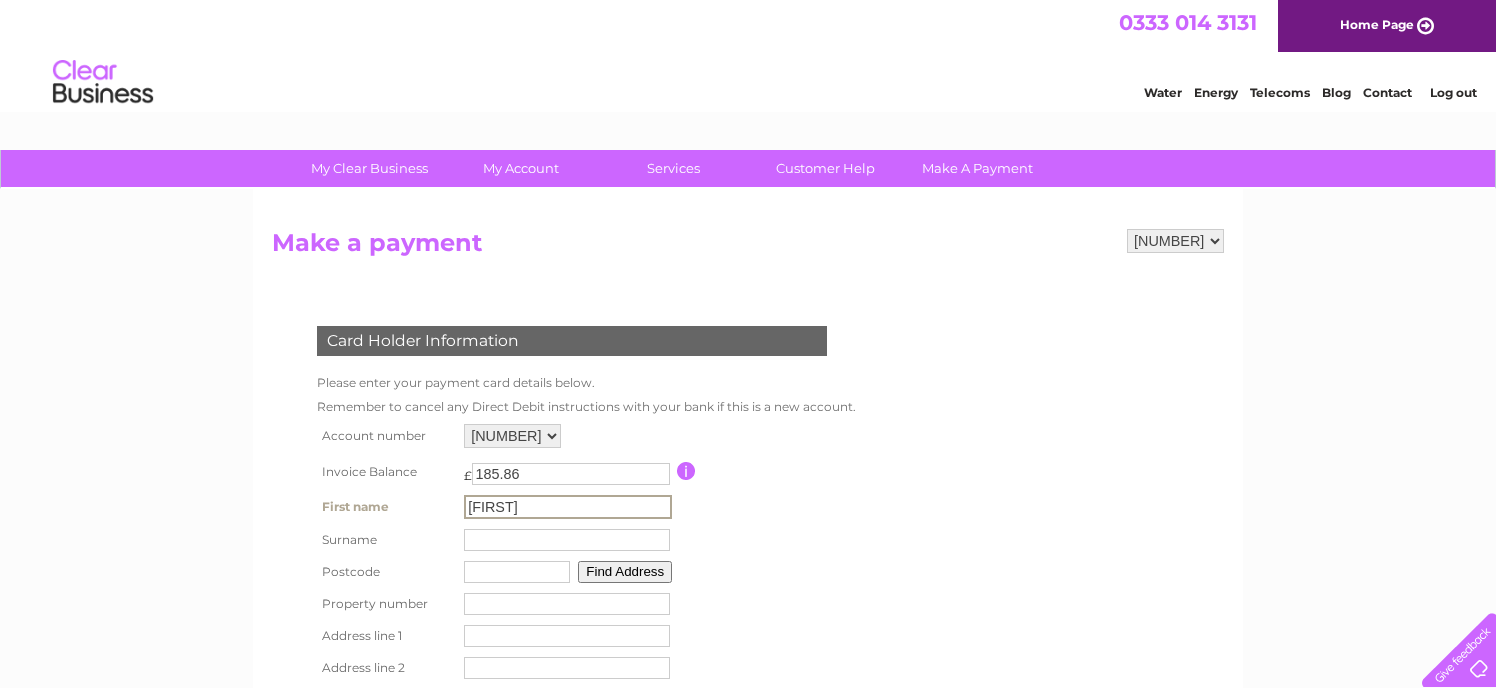type on "[LAST]" 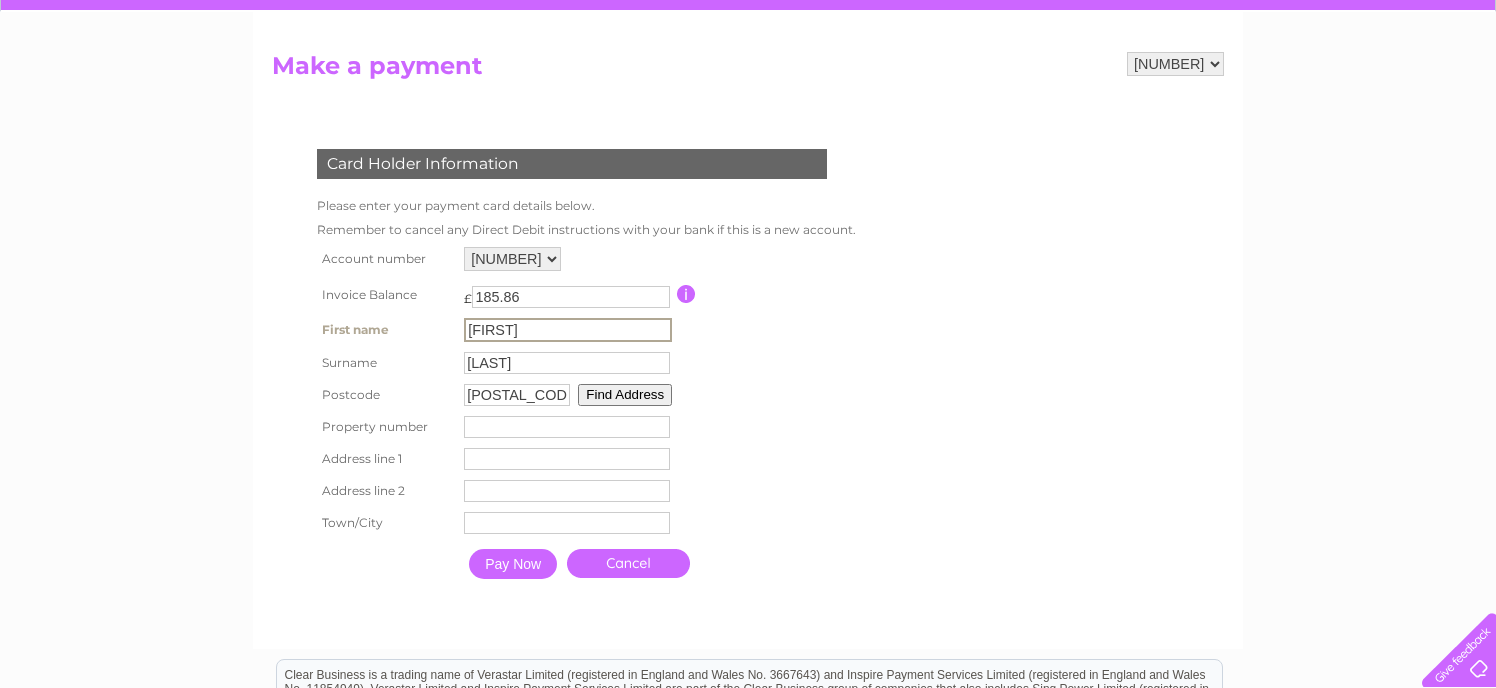scroll, scrollTop: 200, scrollLeft: 0, axis: vertical 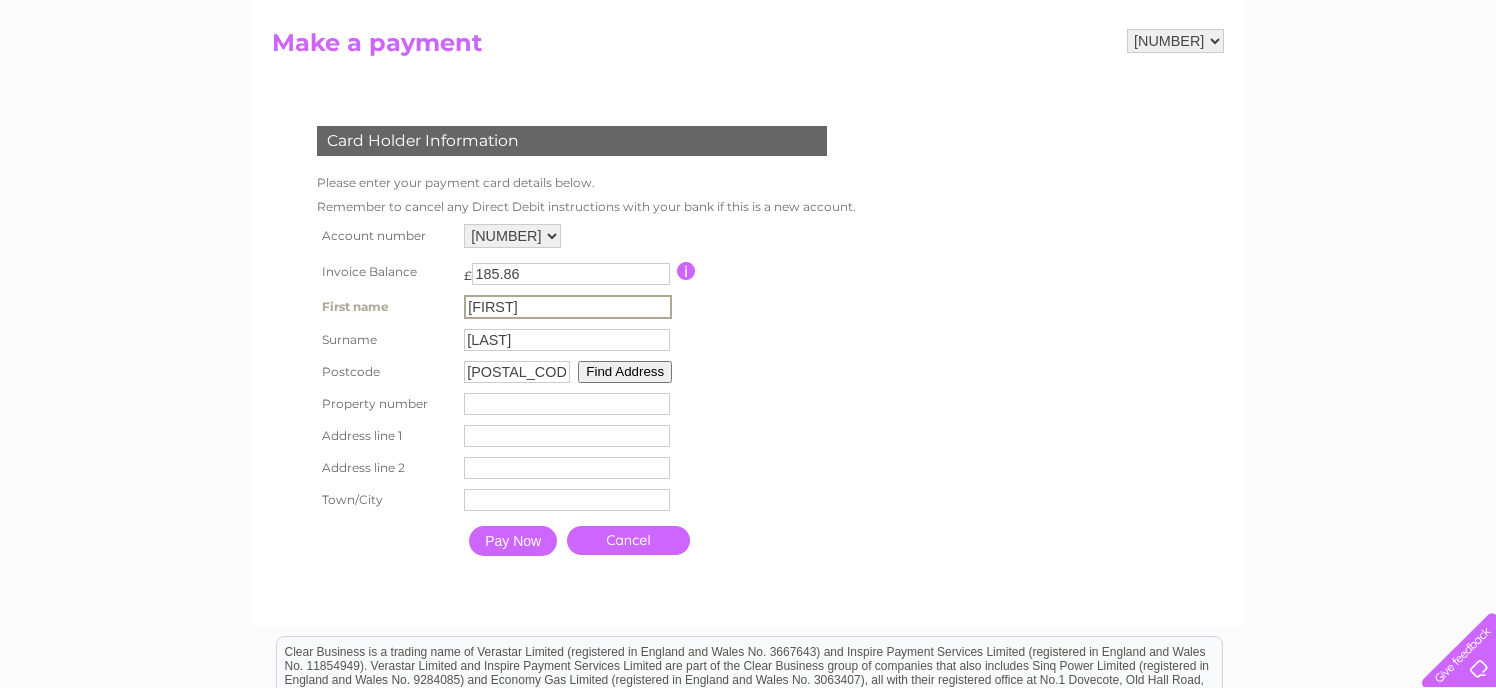 click on "Pay Now" at bounding box center [513, 541] 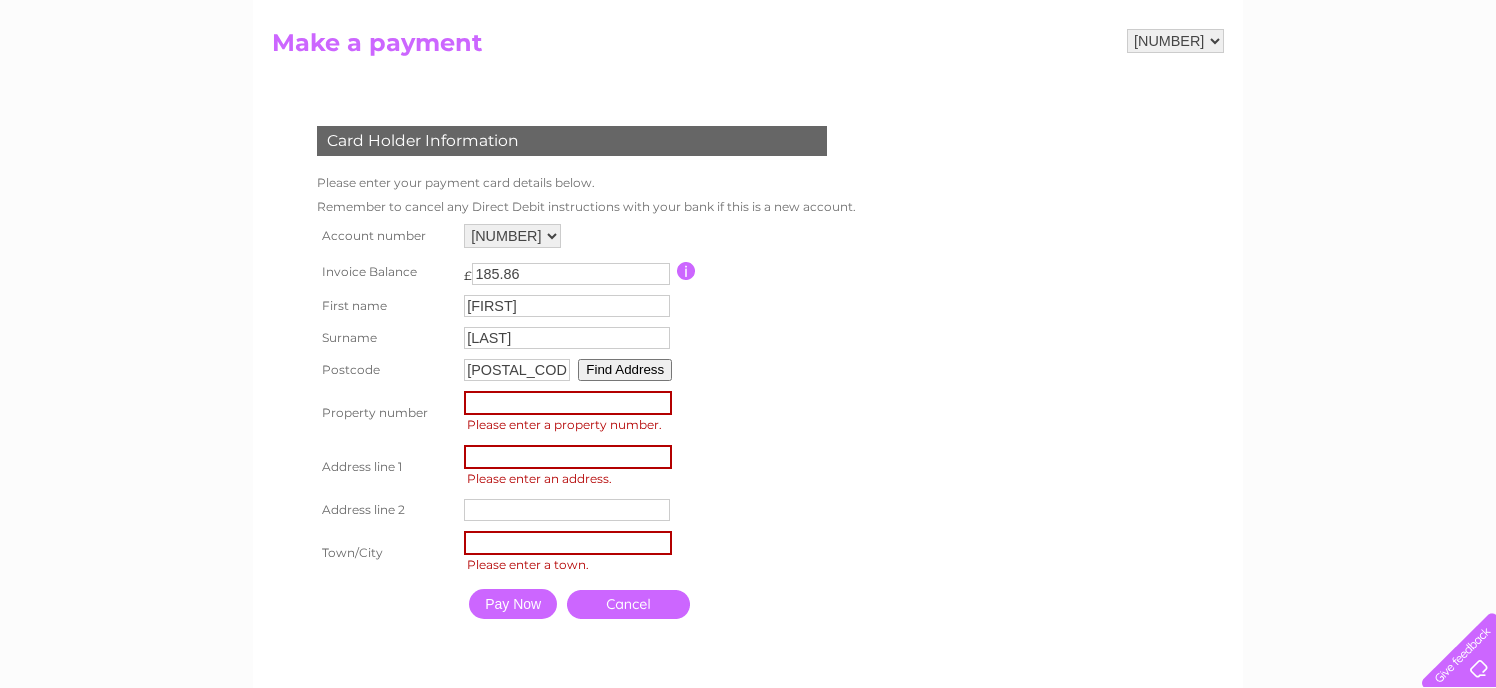 click at bounding box center [568, 403] 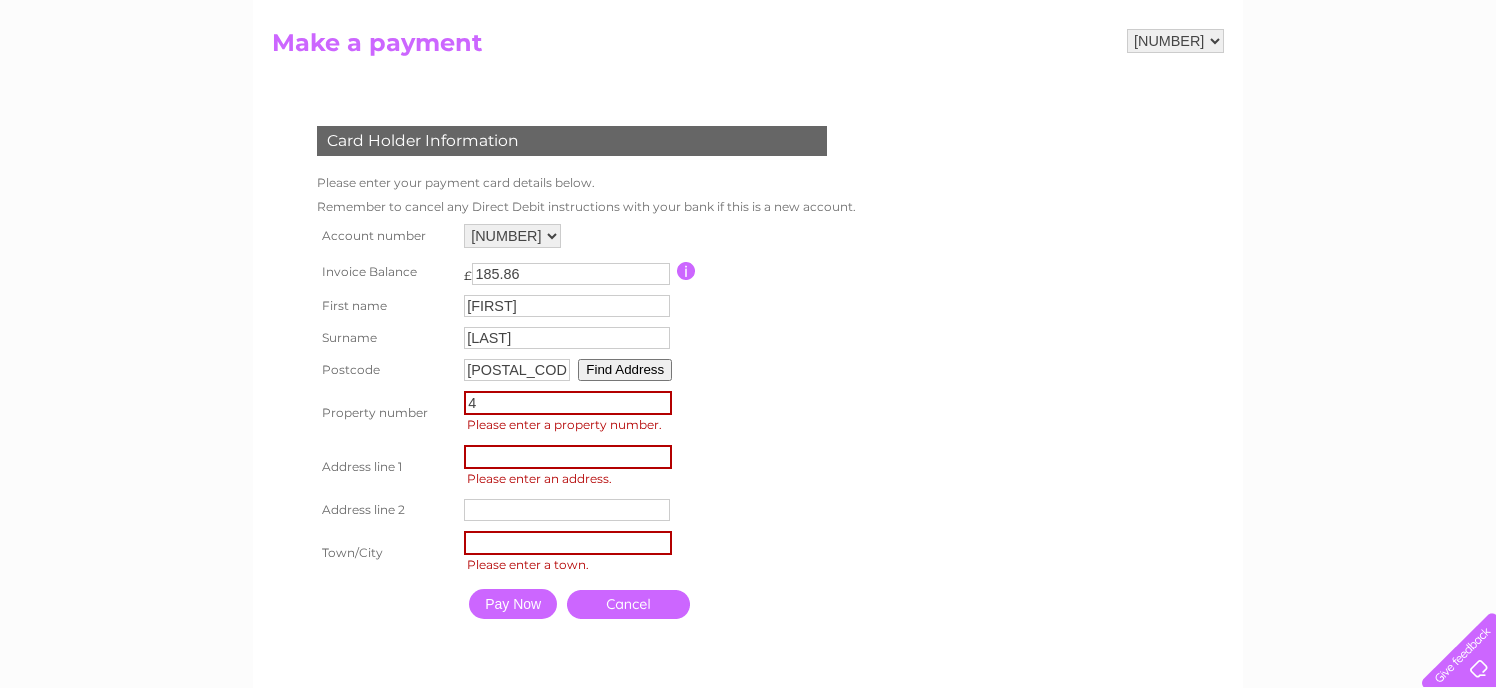 click at bounding box center (568, 457) 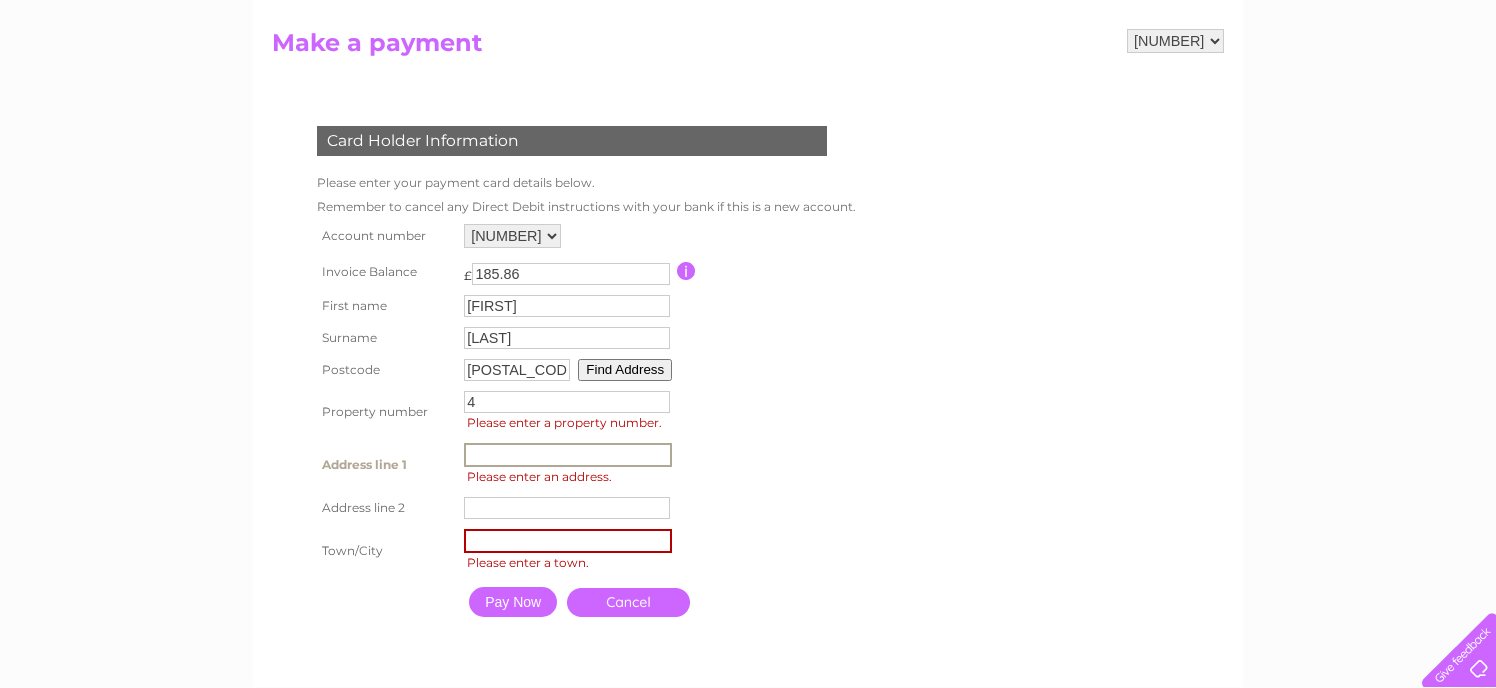 type on "[NUMBER] [STREET]" 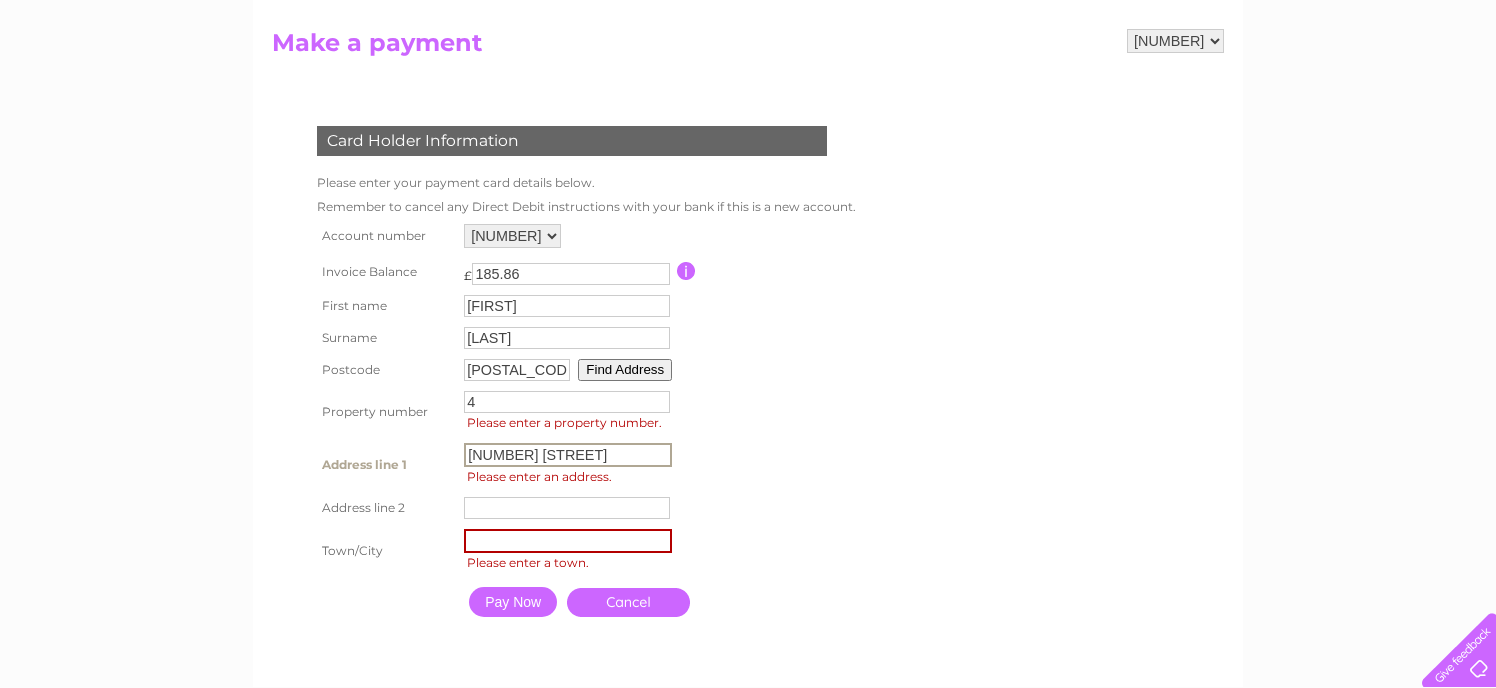 type on "[CITY]" 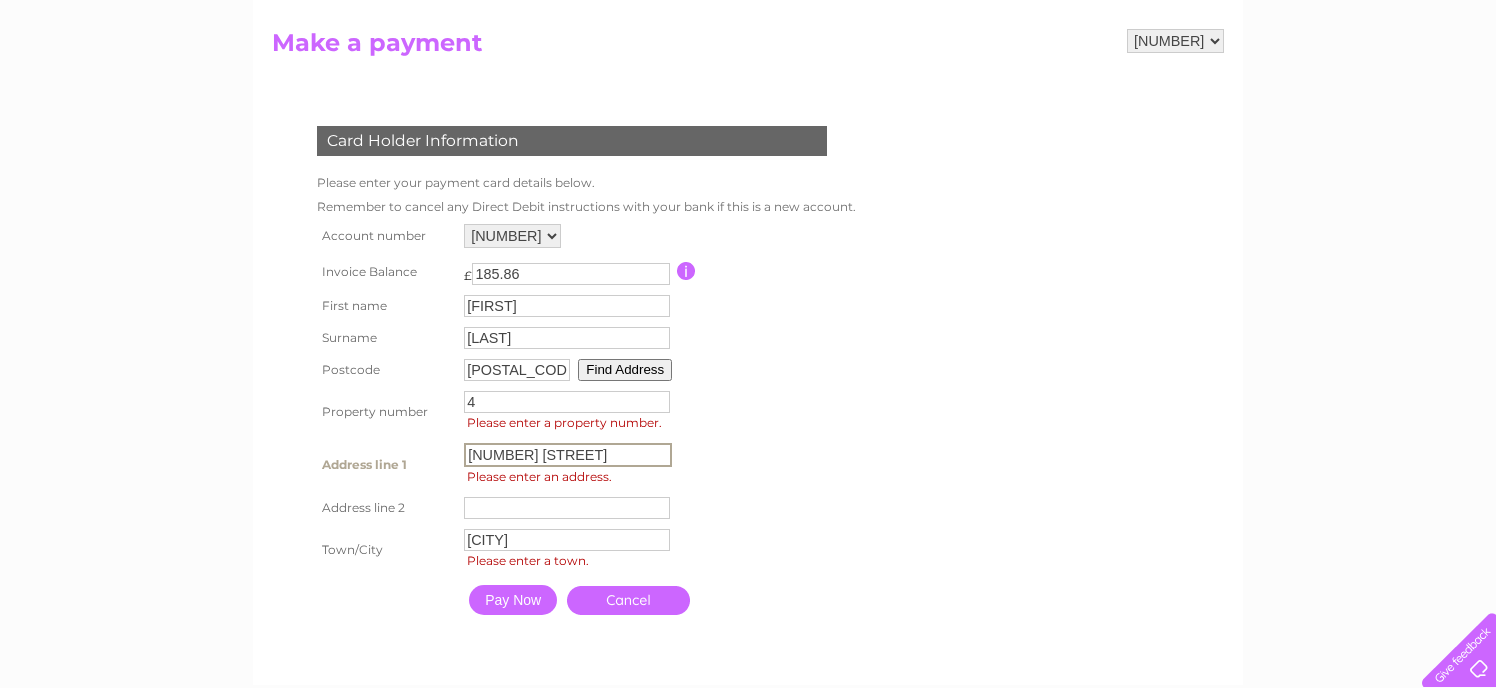 click on "Pay Now" at bounding box center (513, 600) 